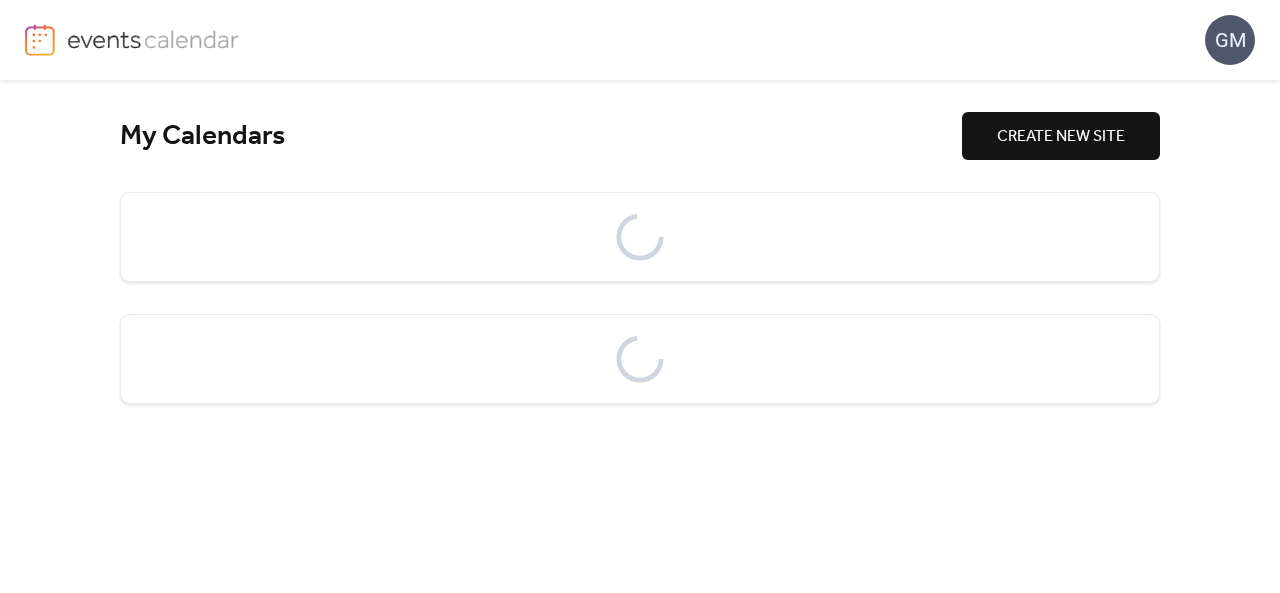 scroll, scrollTop: 0, scrollLeft: 0, axis: both 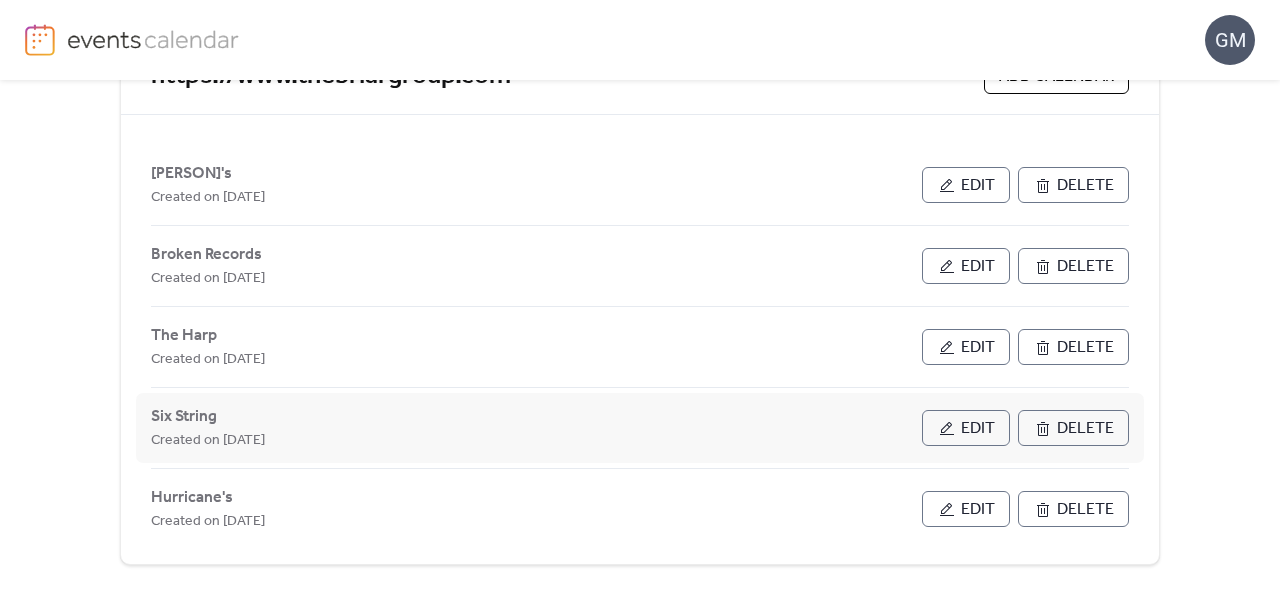 click on "Edit" at bounding box center (978, 429) 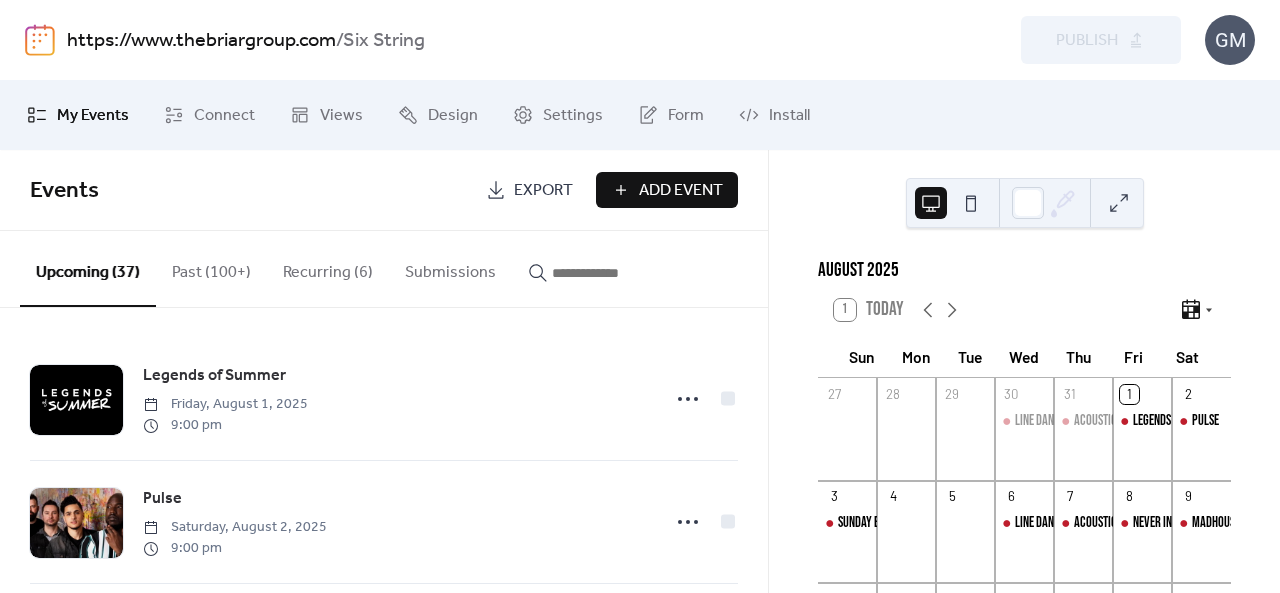 click on "Add Event" at bounding box center [681, 191] 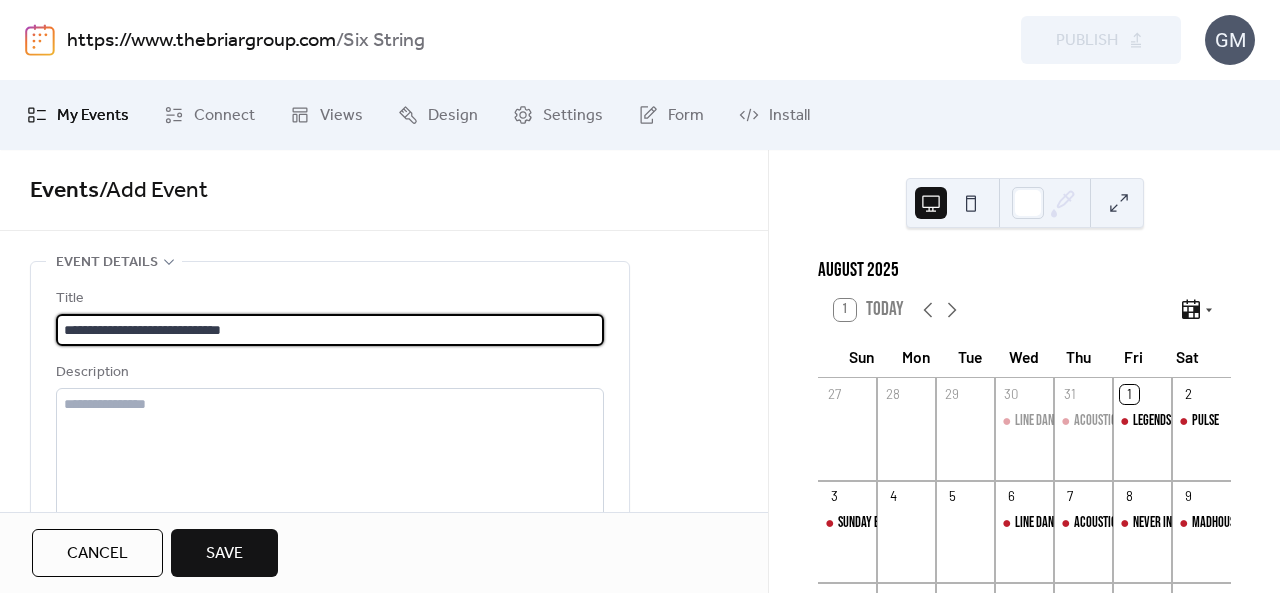 scroll, scrollTop: 1, scrollLeft: 0, axis: vertical 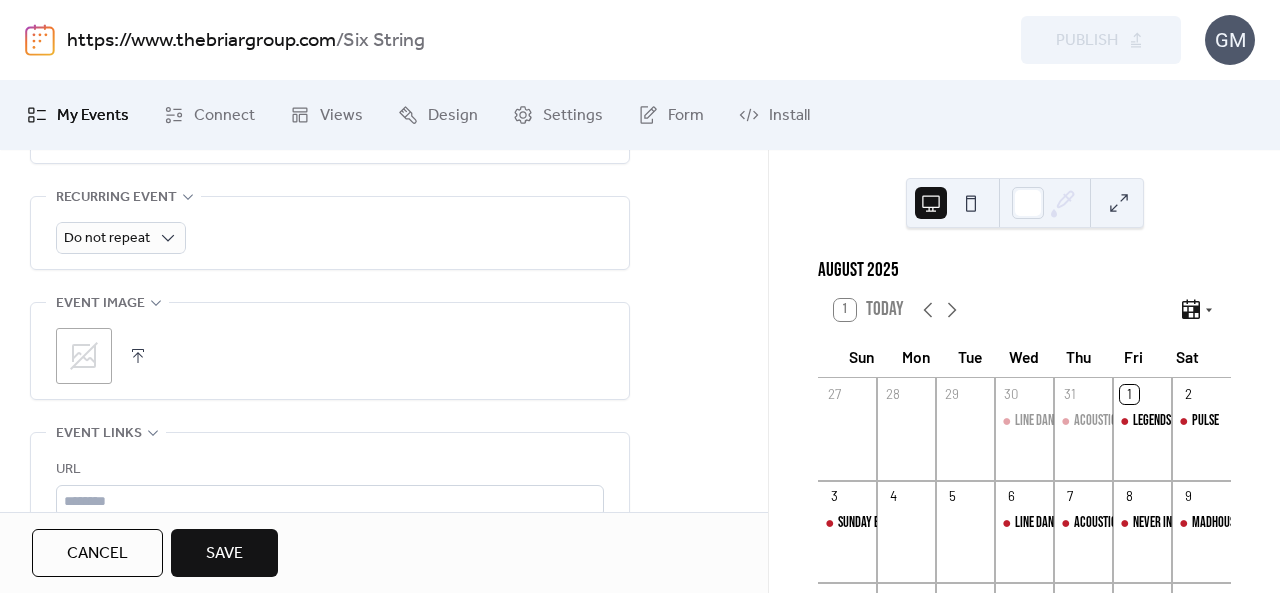 type on "**********" 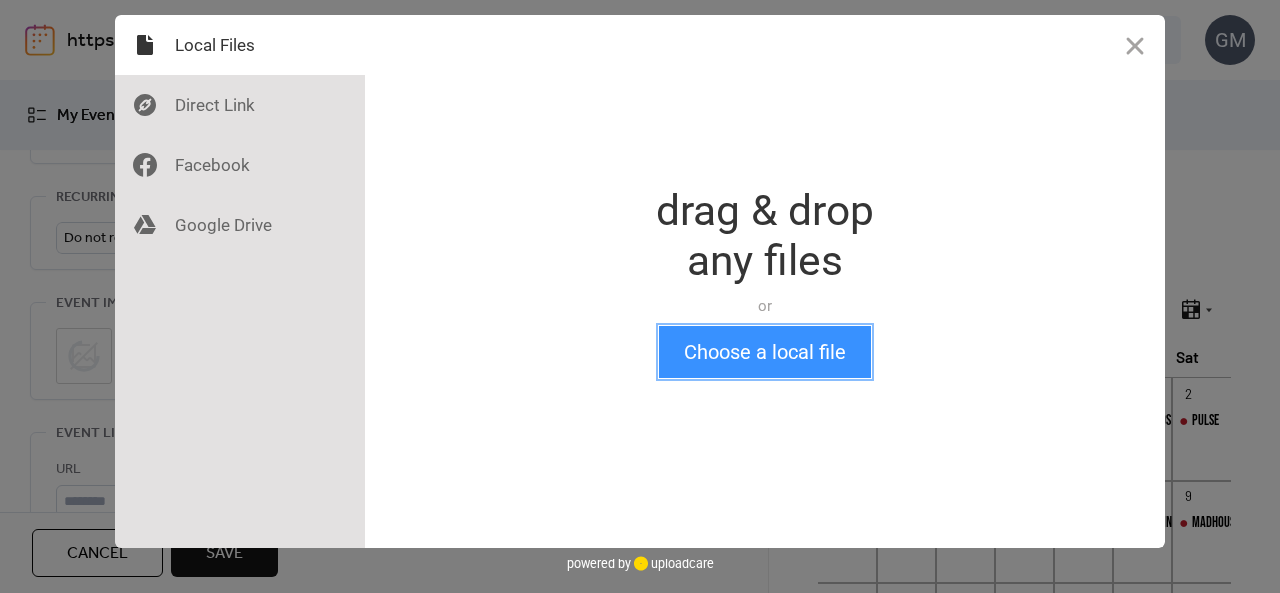 click on "Choose a local file" at bounding box center [765, 352] 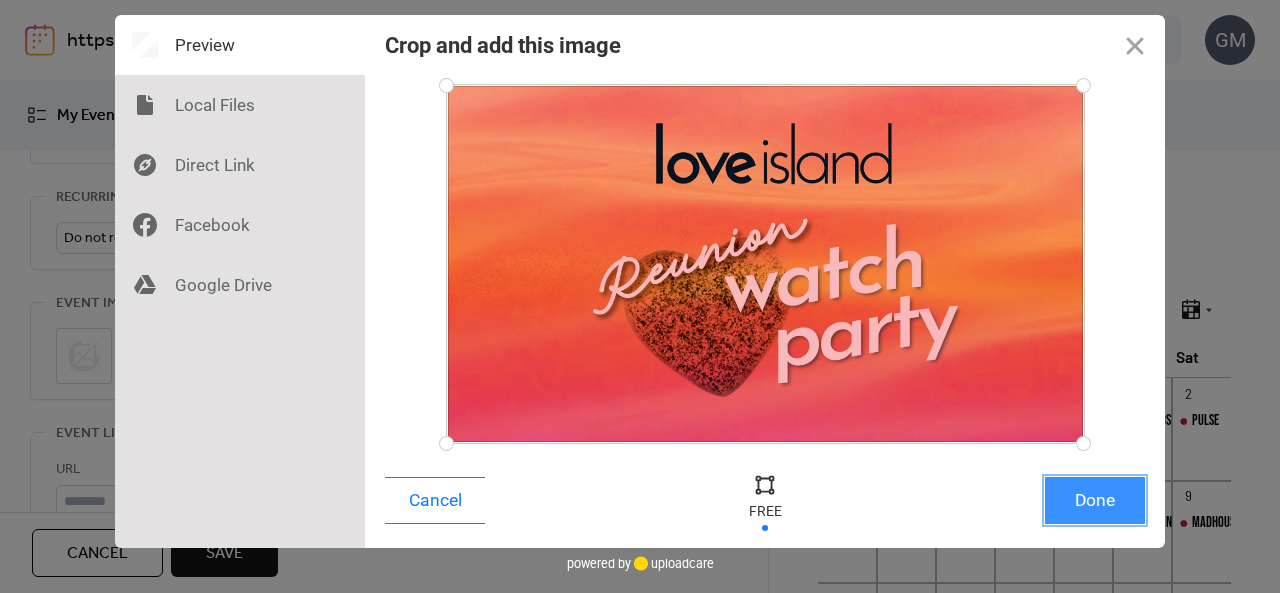 click on "Done" at bounding box center (1095, 500) 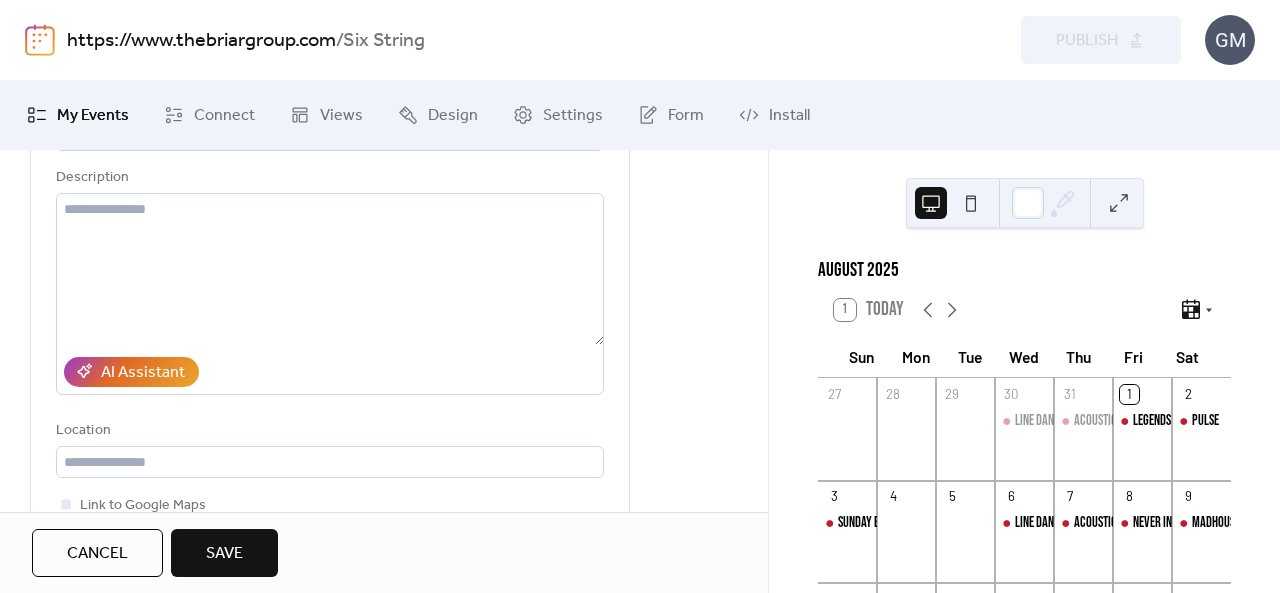 scroll, scrollTop: 100, scrollLeft: 0, axis: vertical 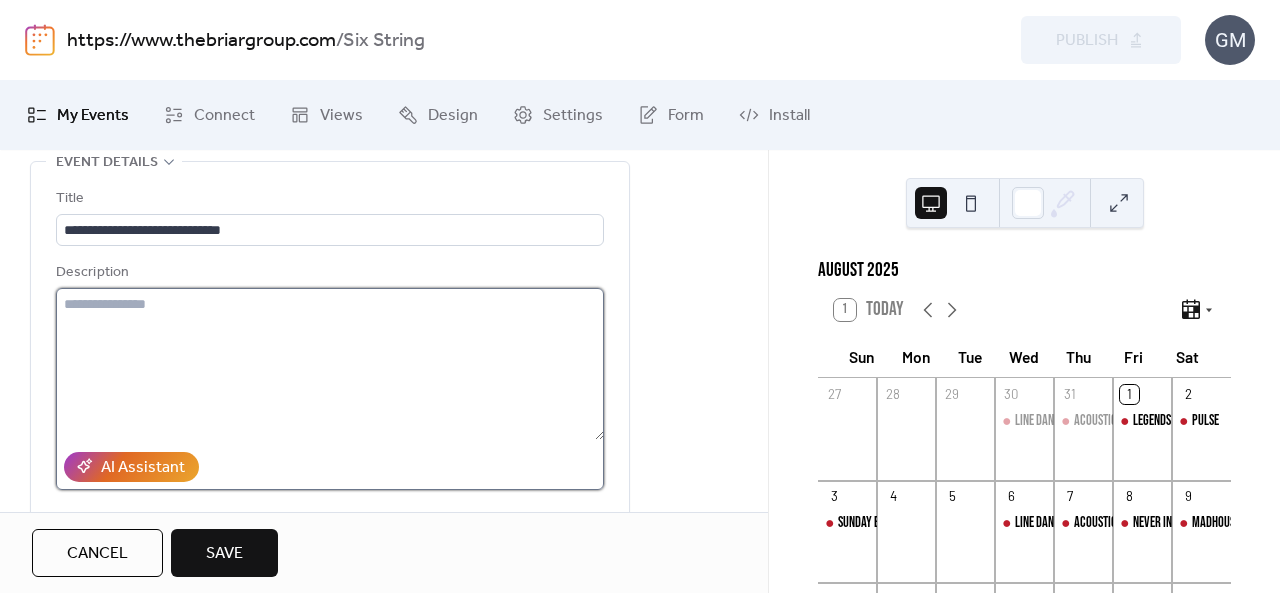 click at bounding box center (330, 364) 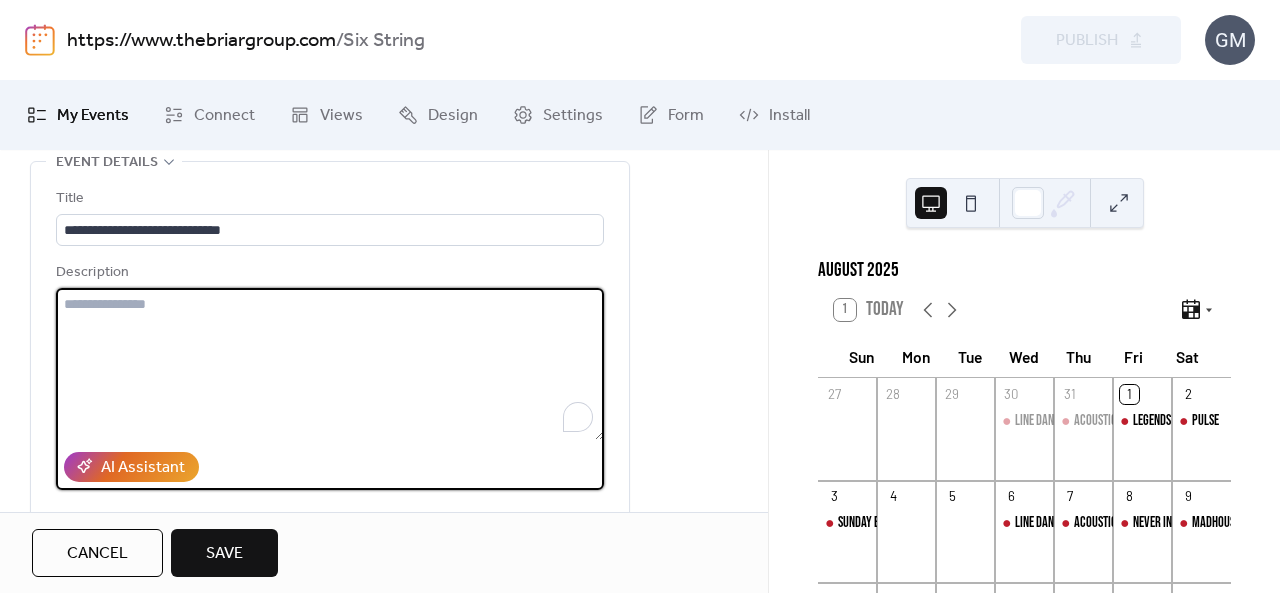 paste on "**********" 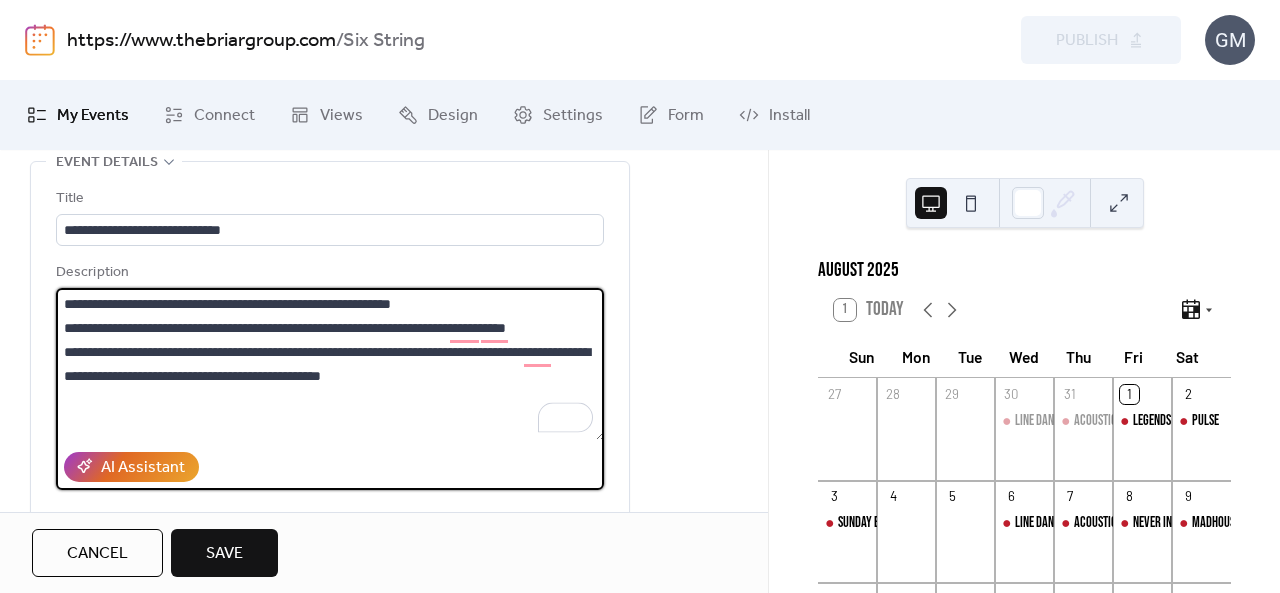 click on "**********" at bounding box center [330, 364] 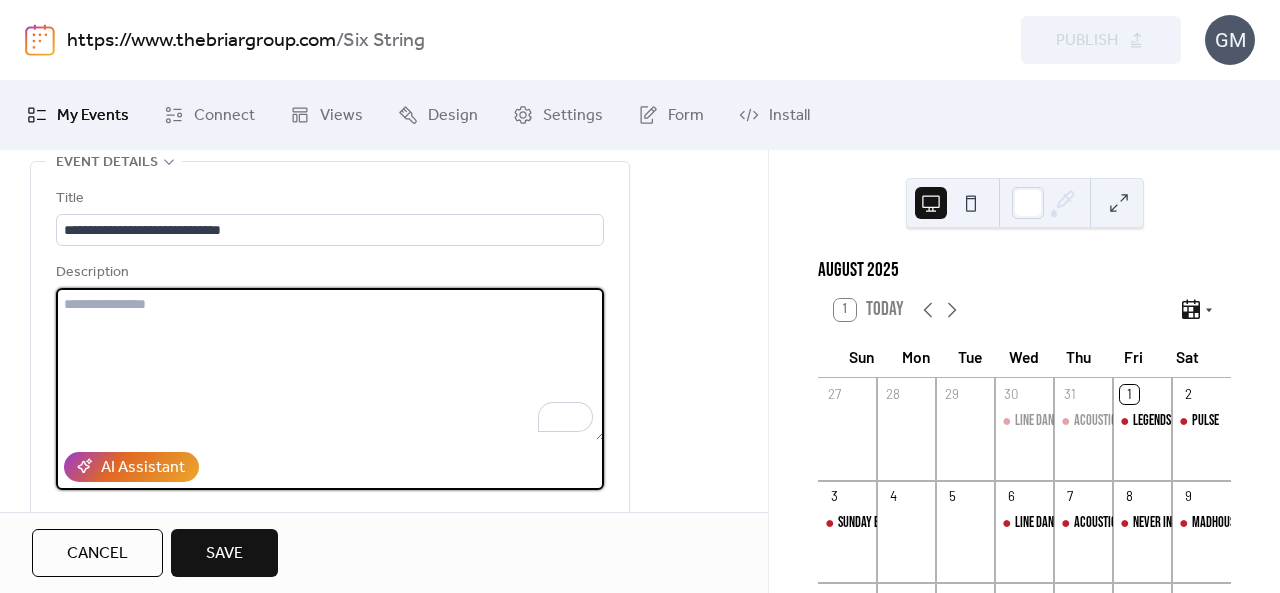 click at bounding box center [330, 364] 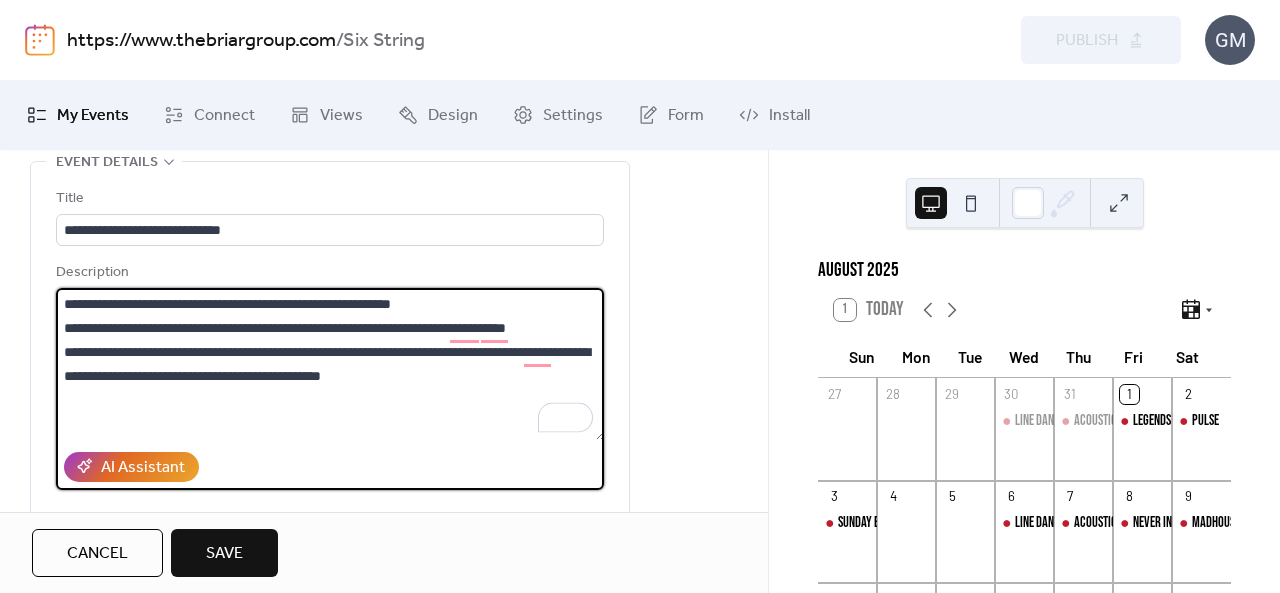 click on "**********" at bounding box center (330, 364) 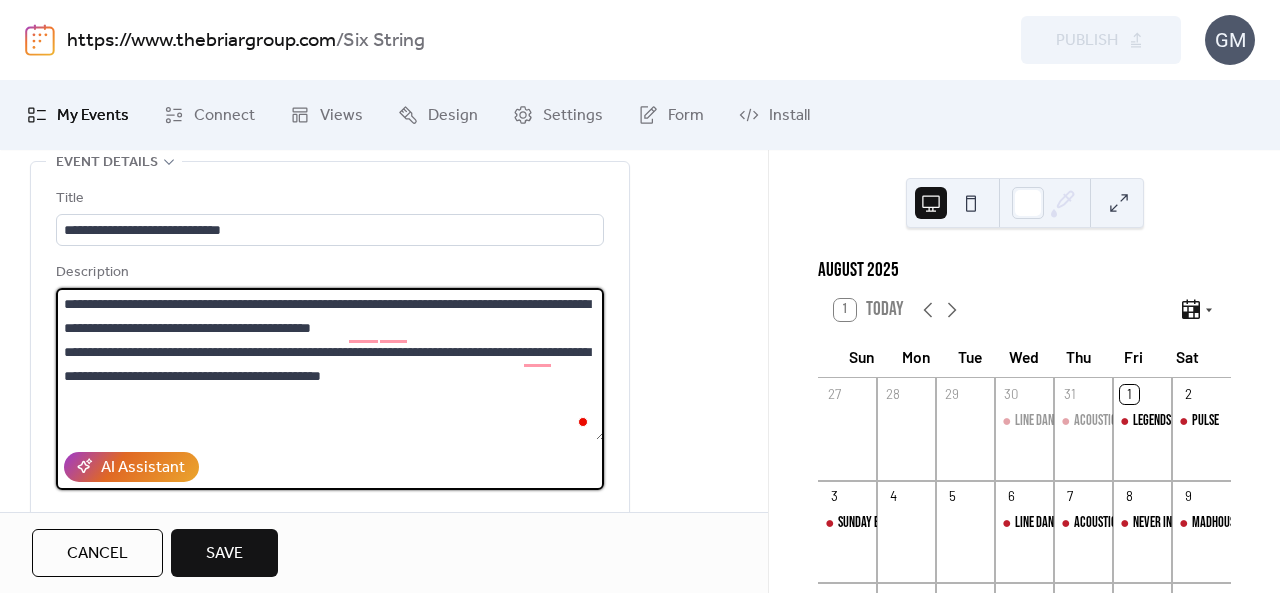 click on "**********" at bounding box center (330, 364) 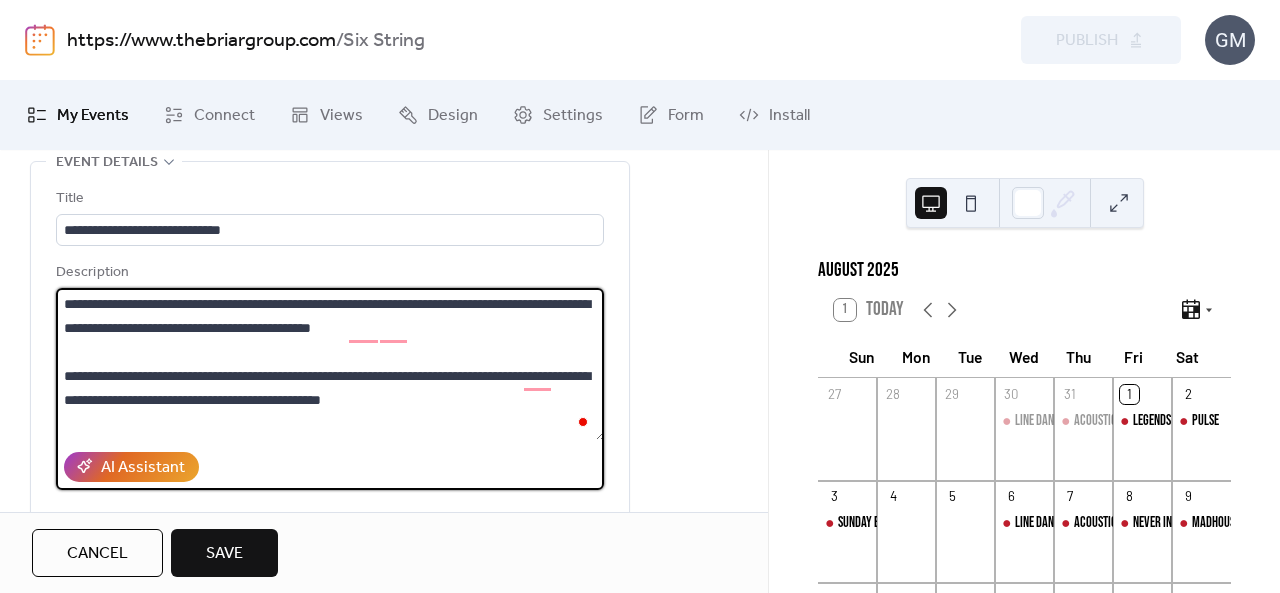 click on "**********" at bounding box center [330, 364] 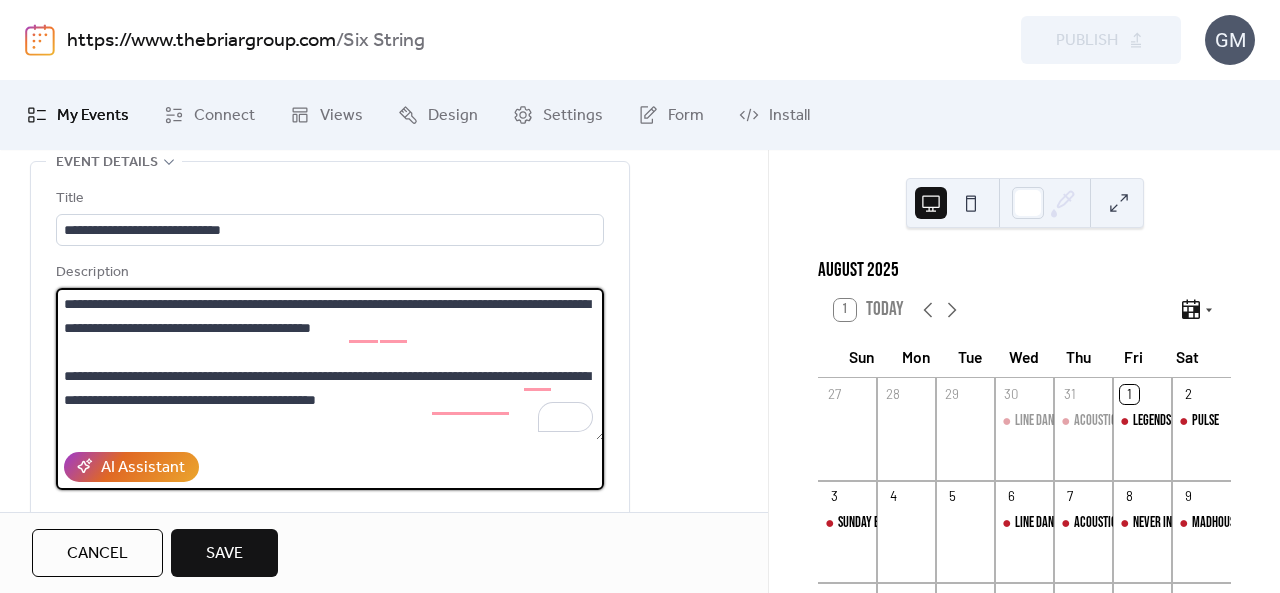 click on "**********" at bounding box center (330, 364) 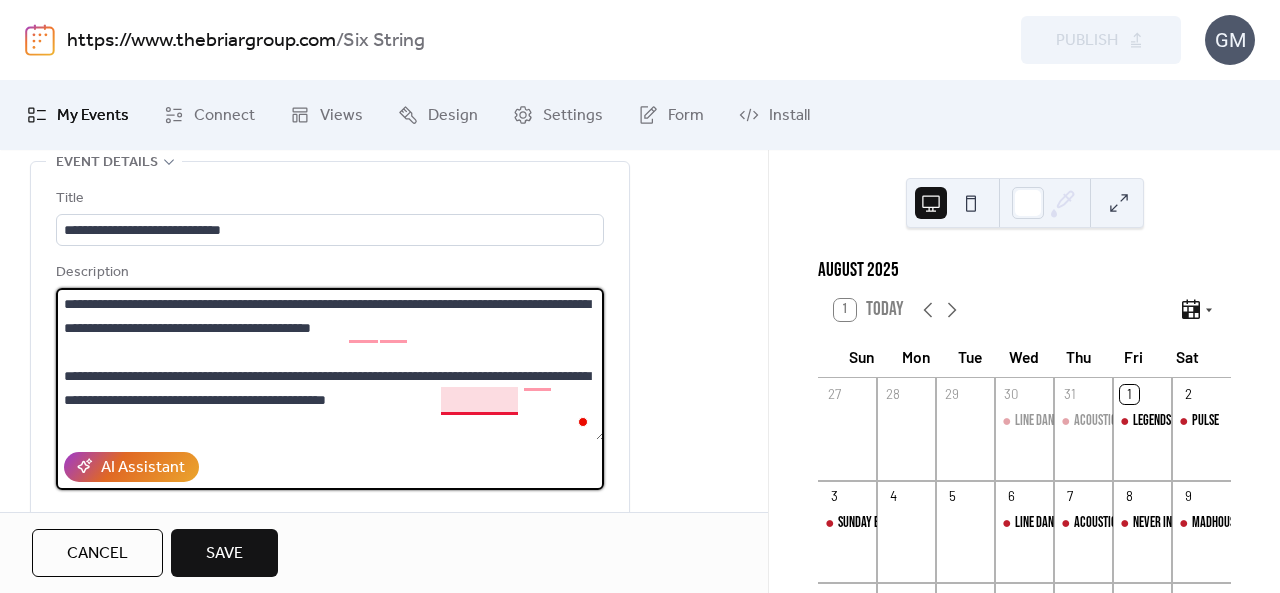 click on "**********" at bounding box center (330, 364) 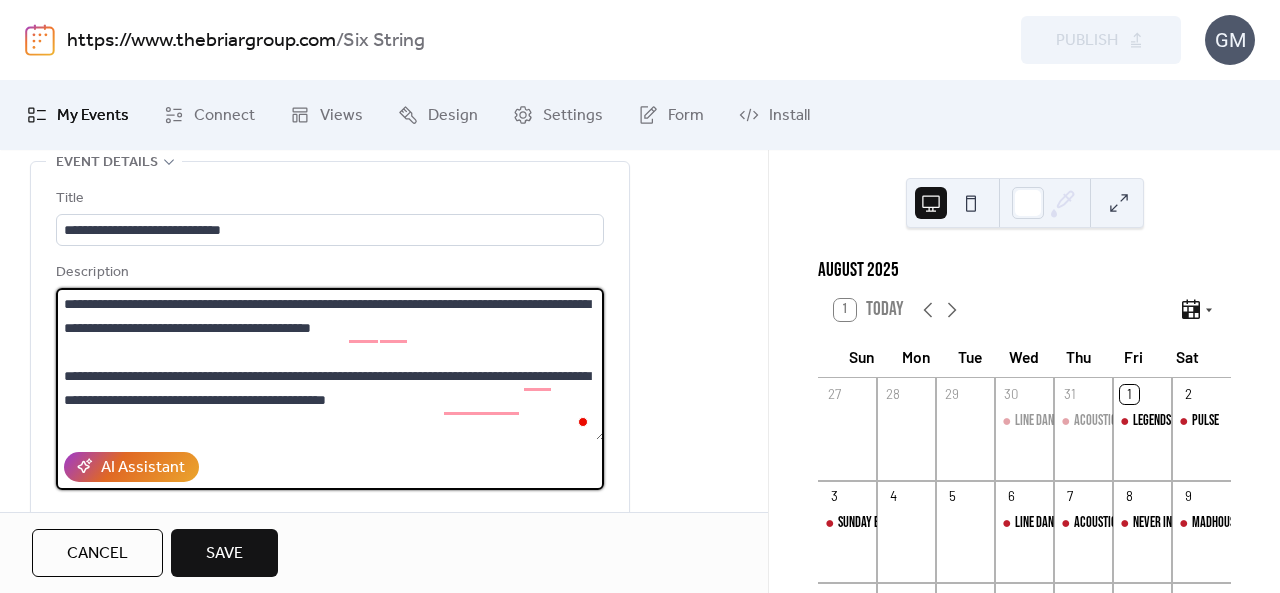 click on "**********" at bounding box center (330, 364) 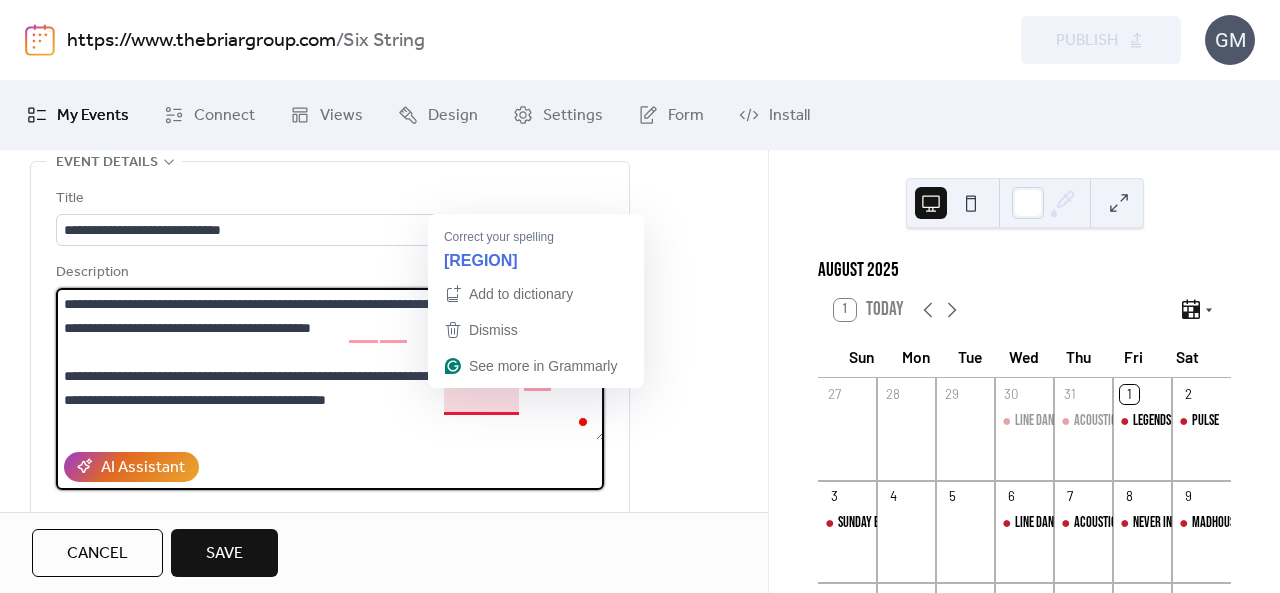 drag, startPoint x: 516, startPoint y: 398, endPoint x: 446, endPoint y: 399, distance: 70.00714 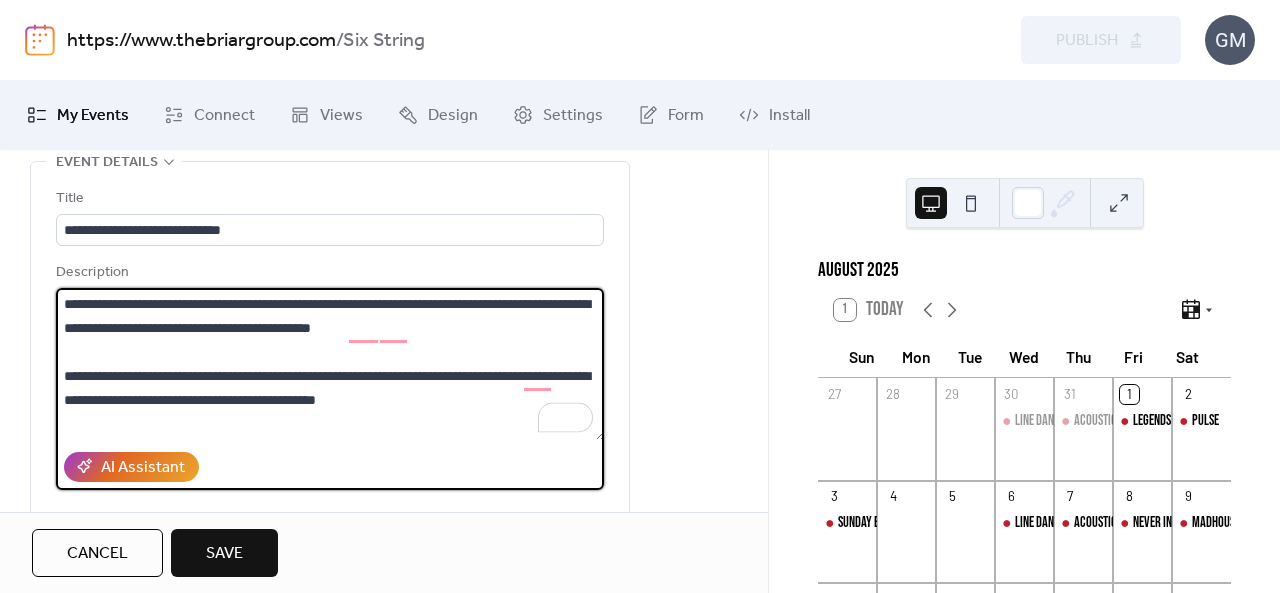 click on "**********" at bounding box center (330, 364) 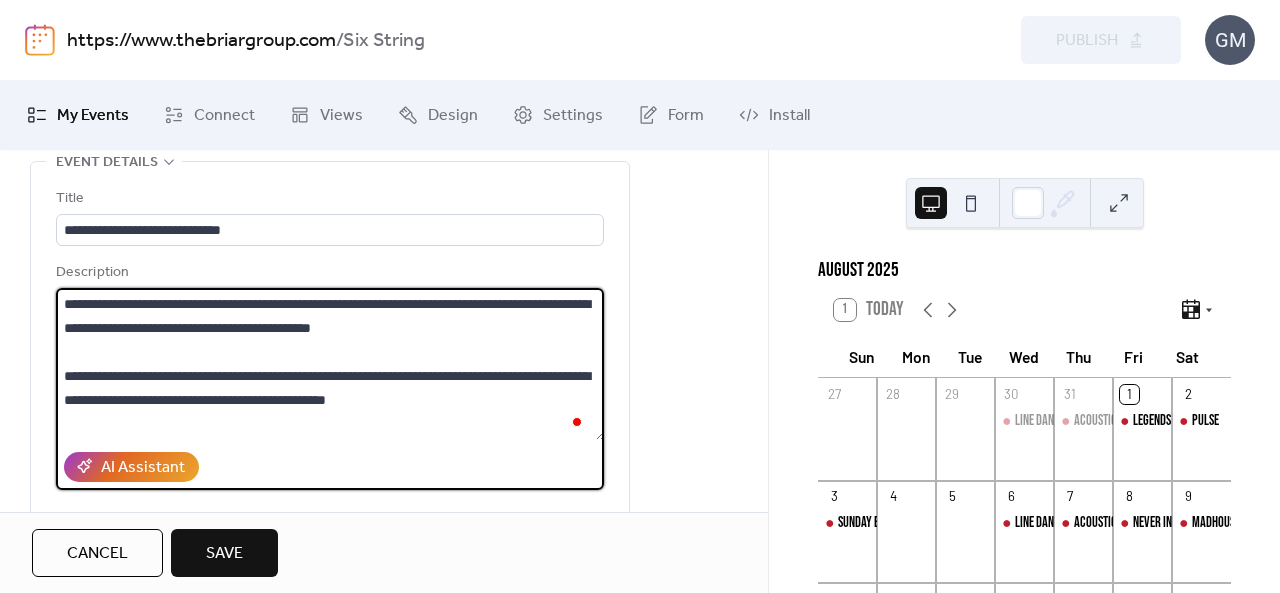 scroll, scrollTop: 21, scrollLeft: 0, axis: vertical 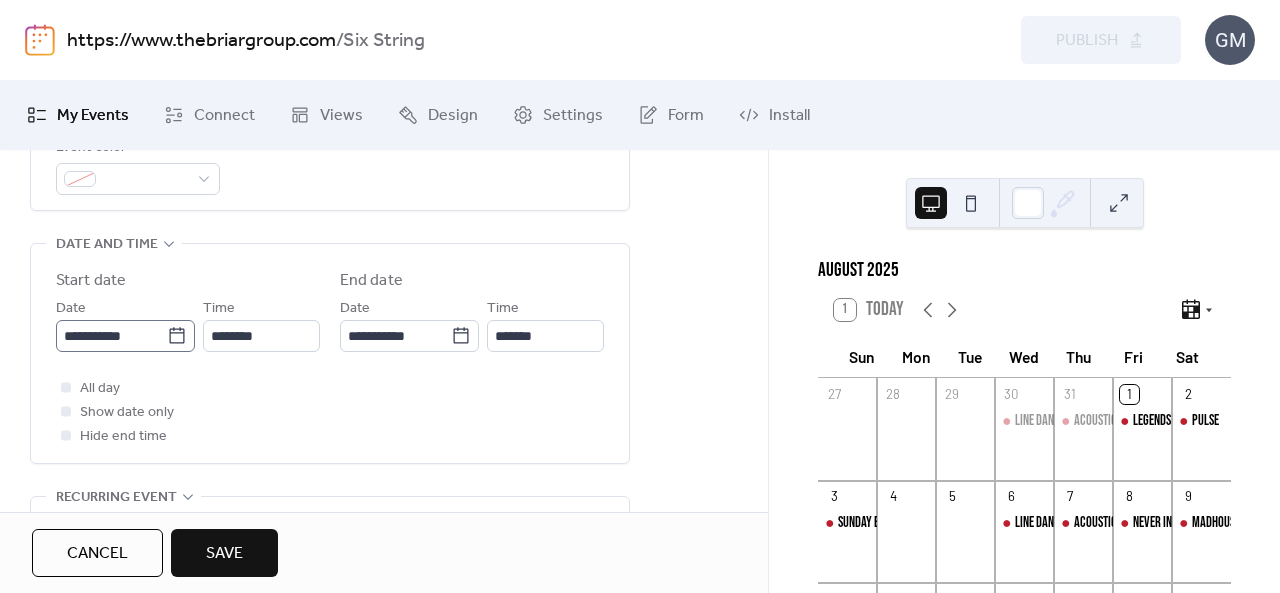 type on "**********" 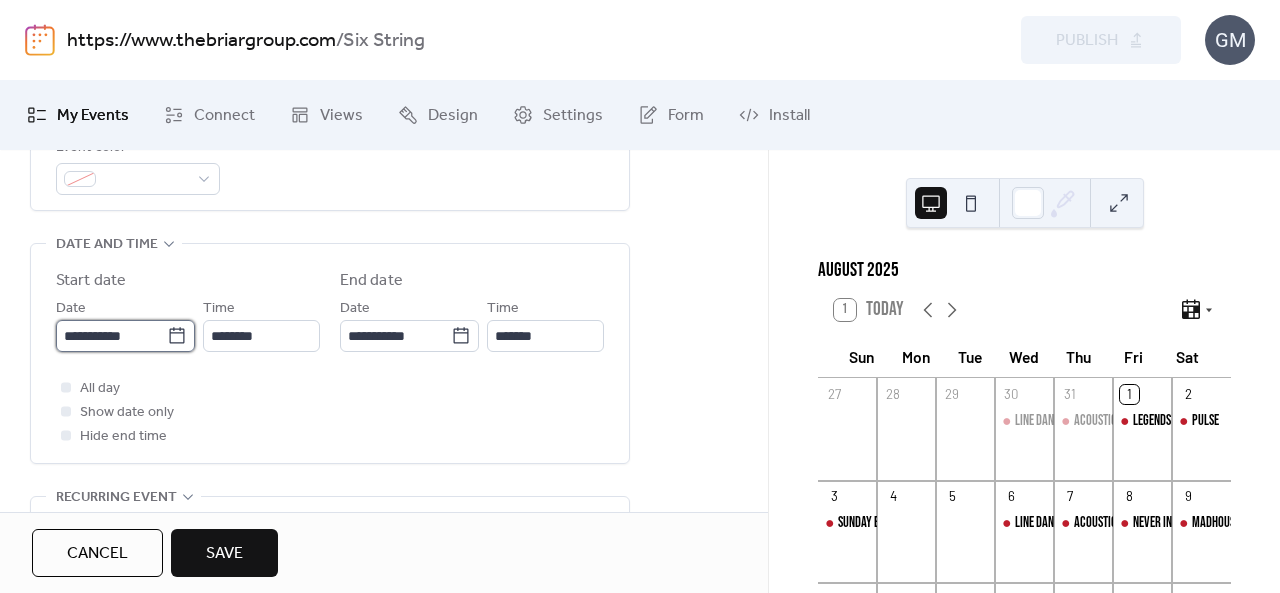 click on "**********" at bounding box center (111, 336) 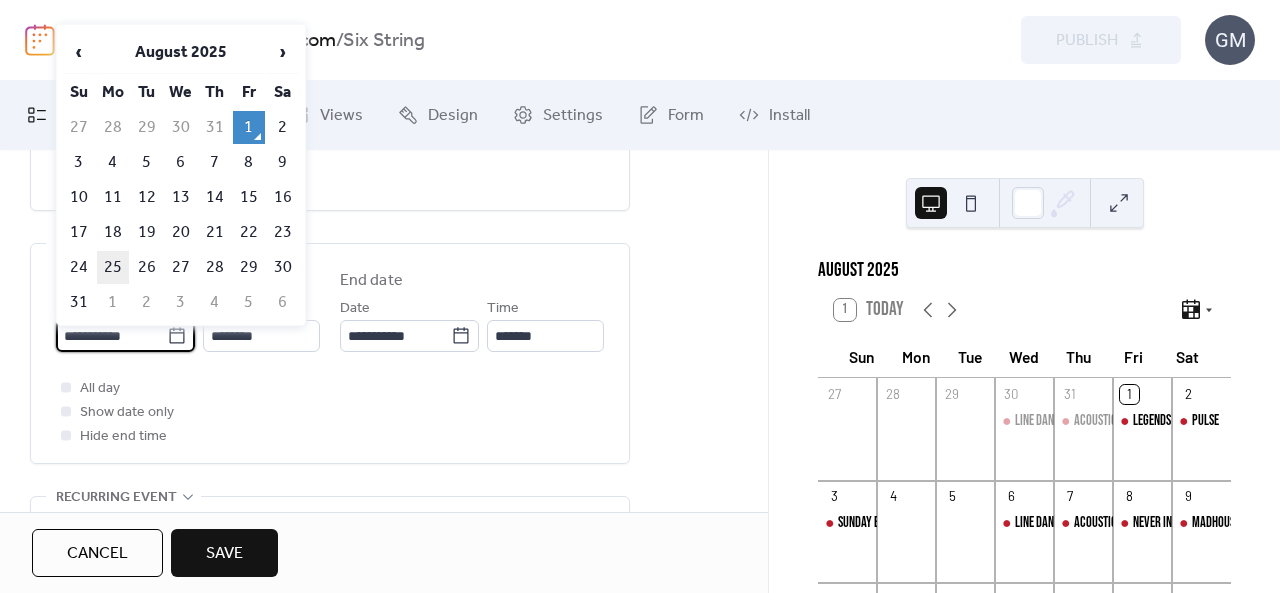 click on "25" at bounding box center [113, 267] 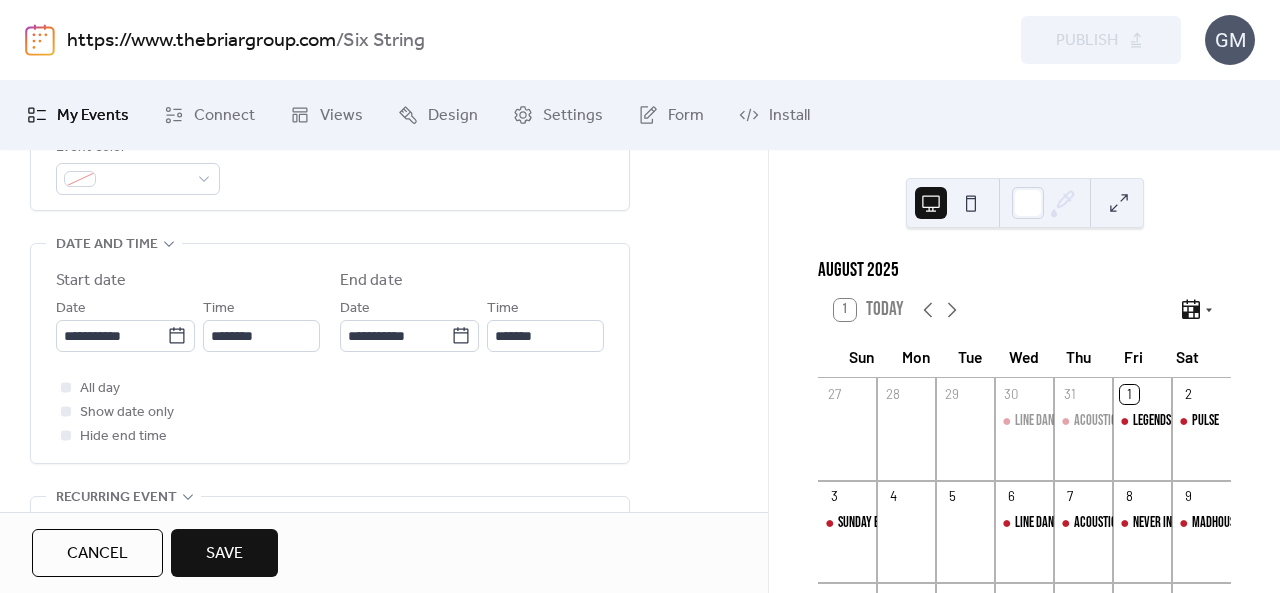 type on "**********" 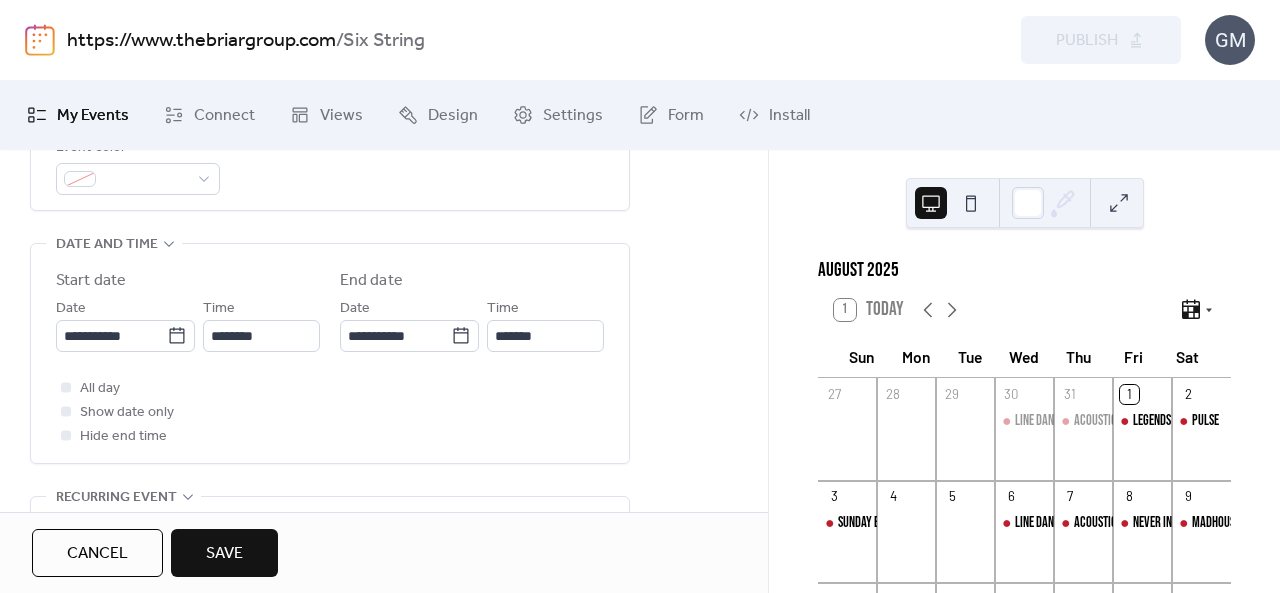 type on "**********" 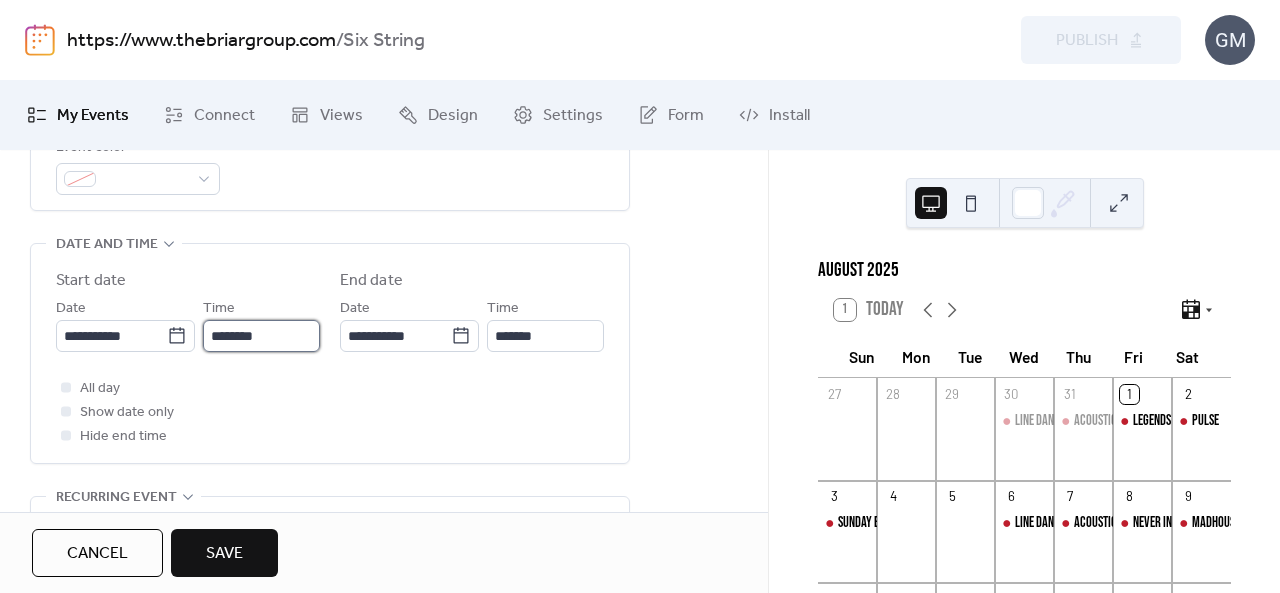 click on "********" at bounding box center (261, 336) 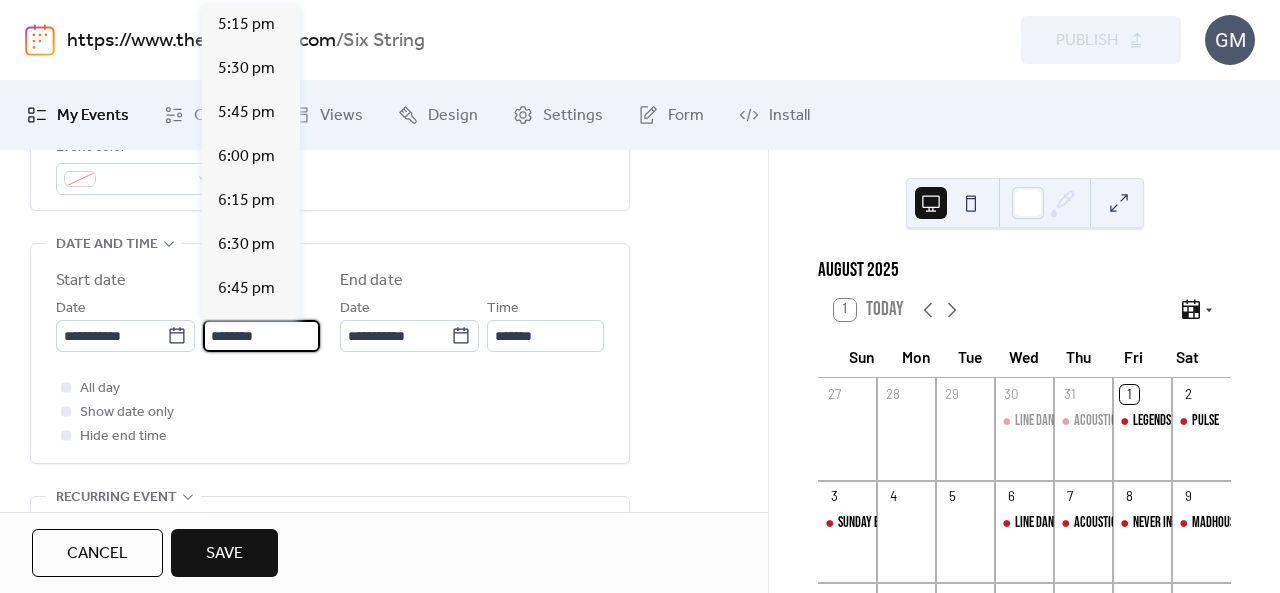 scroll, scrollTop: 3212, scrollLeft: 0, axis: vertical 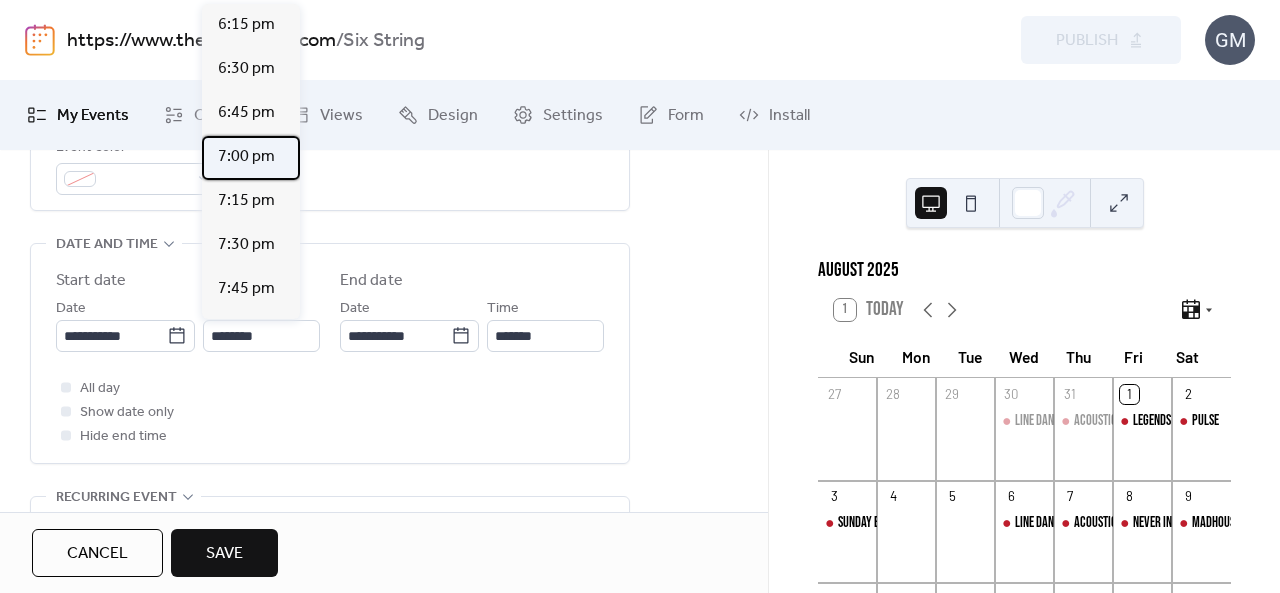click on "7:00 pm" at bounding box center [246, 157] 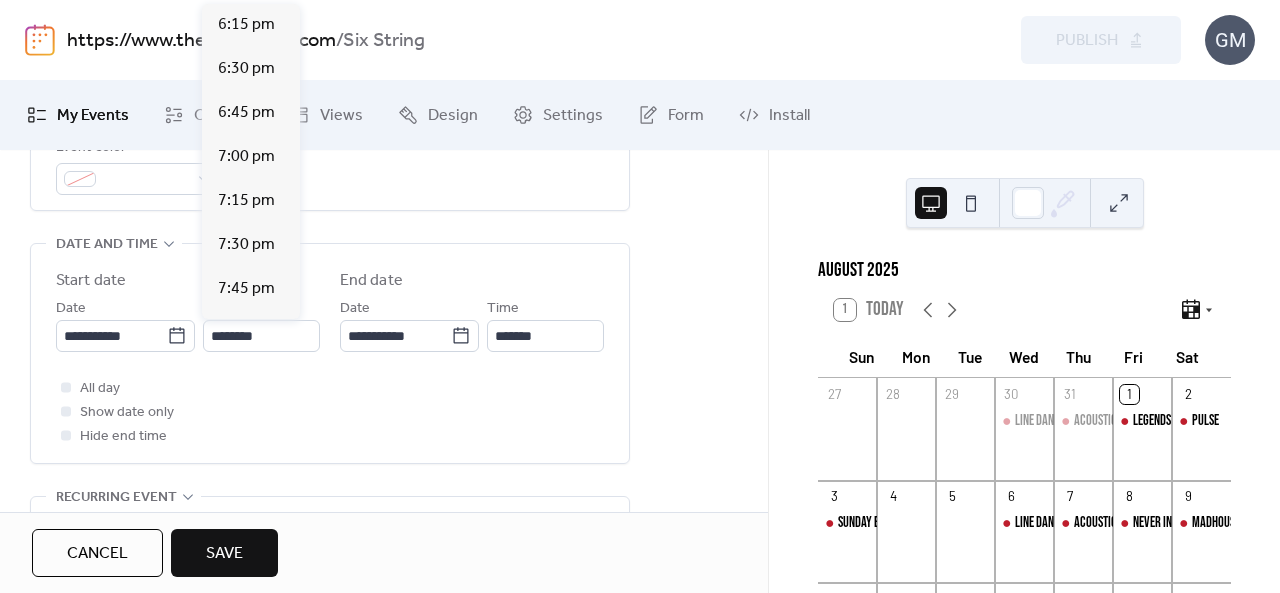 type on "*******" 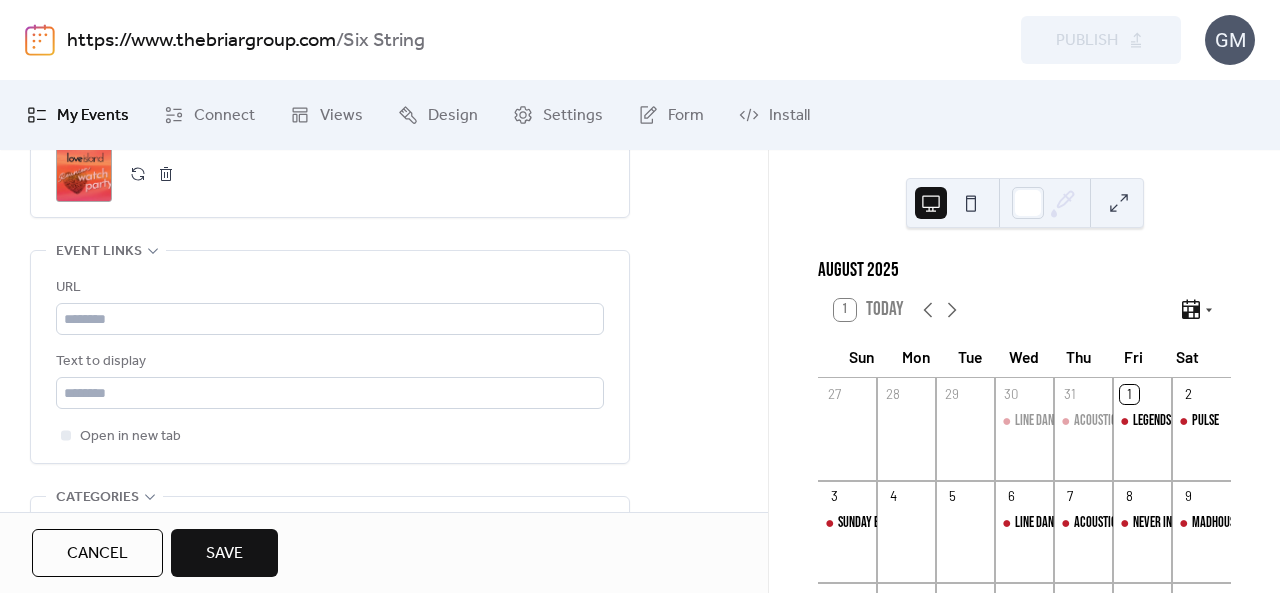 scroll, scrollTop: 1200, scrollLeft: 0, axis: vertical 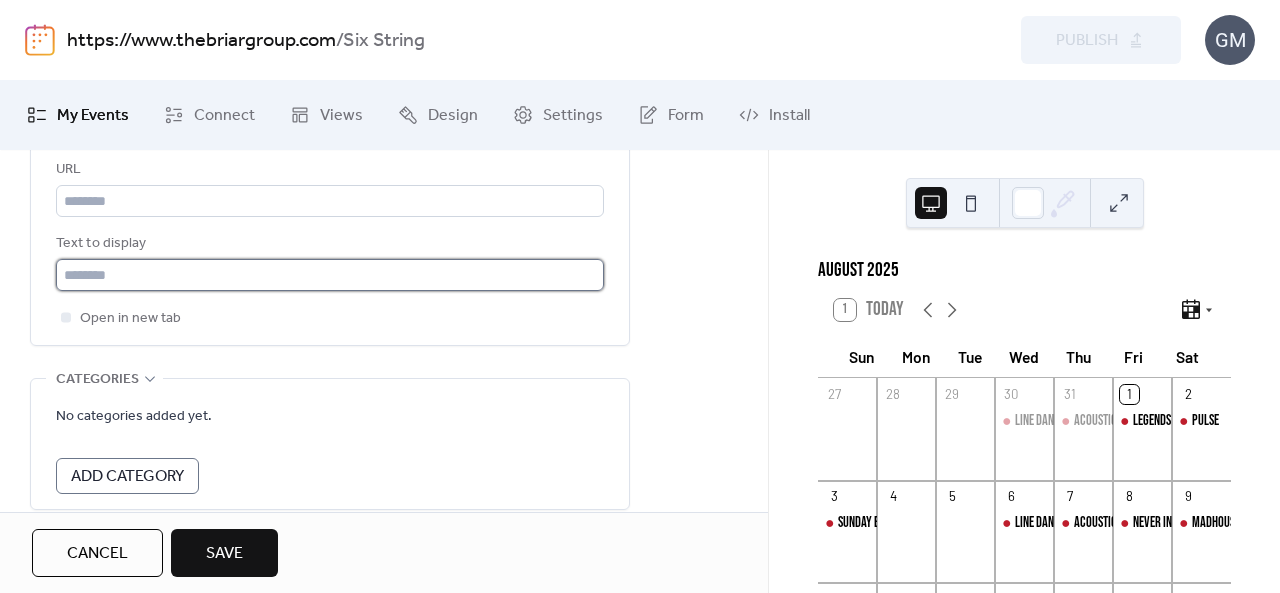 click at bounding box center [330, 275] 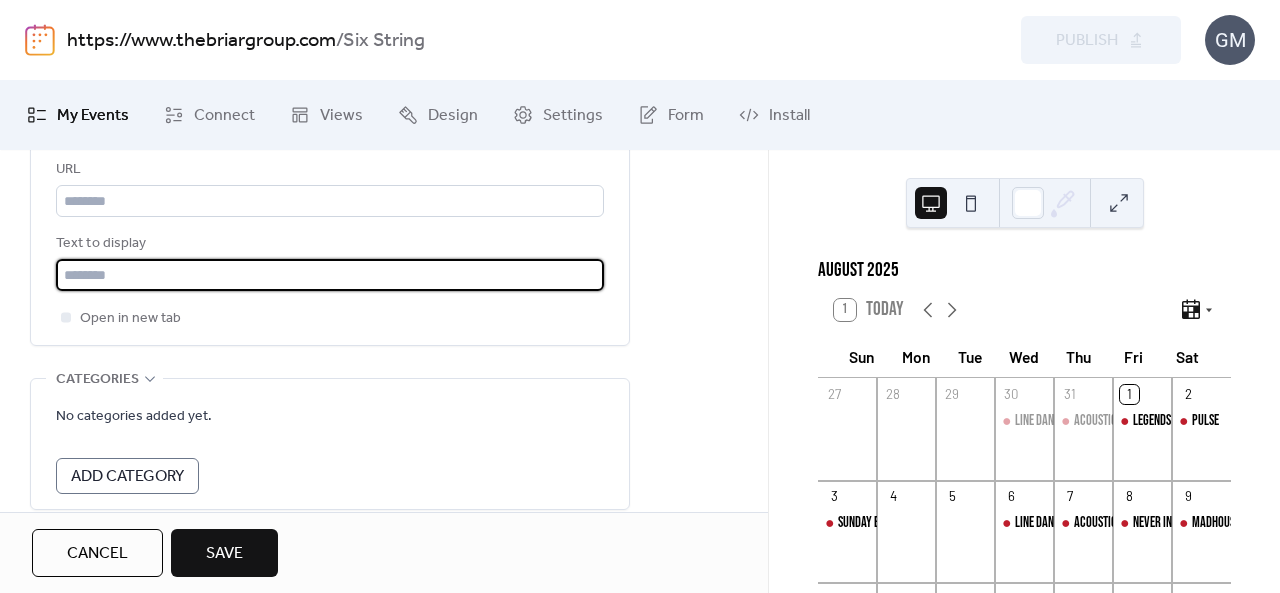type on "**********" 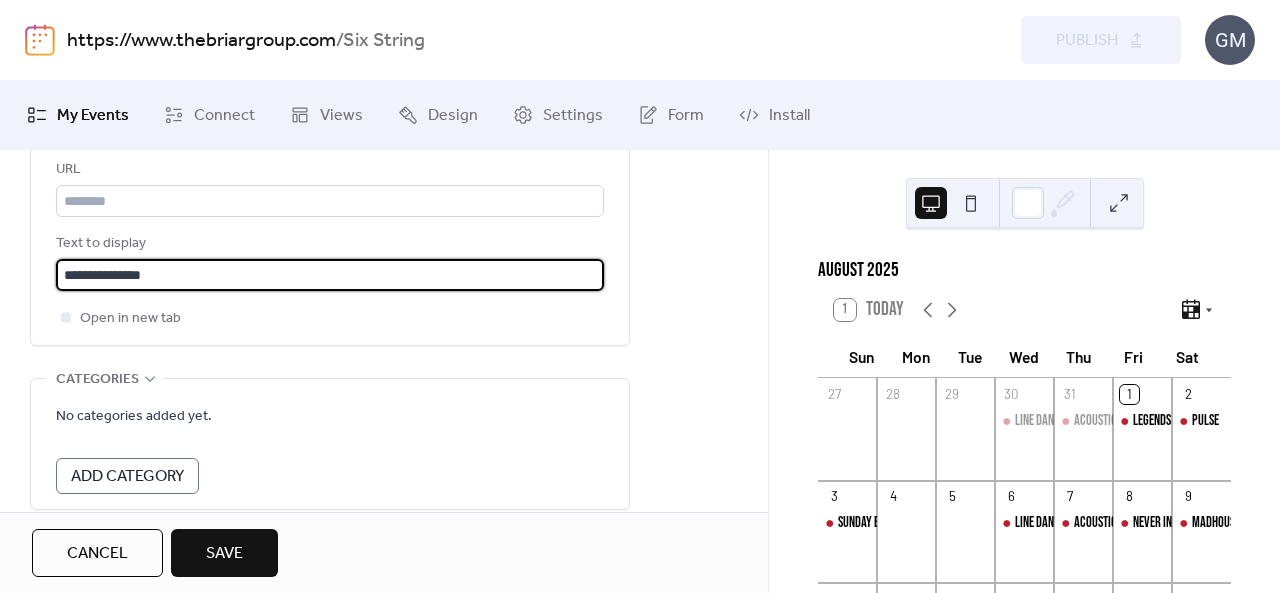 drag, startPoint x: 211, startPoint y: 217, endPoint x: 209, endPoint y: 199, distance: 18.110771 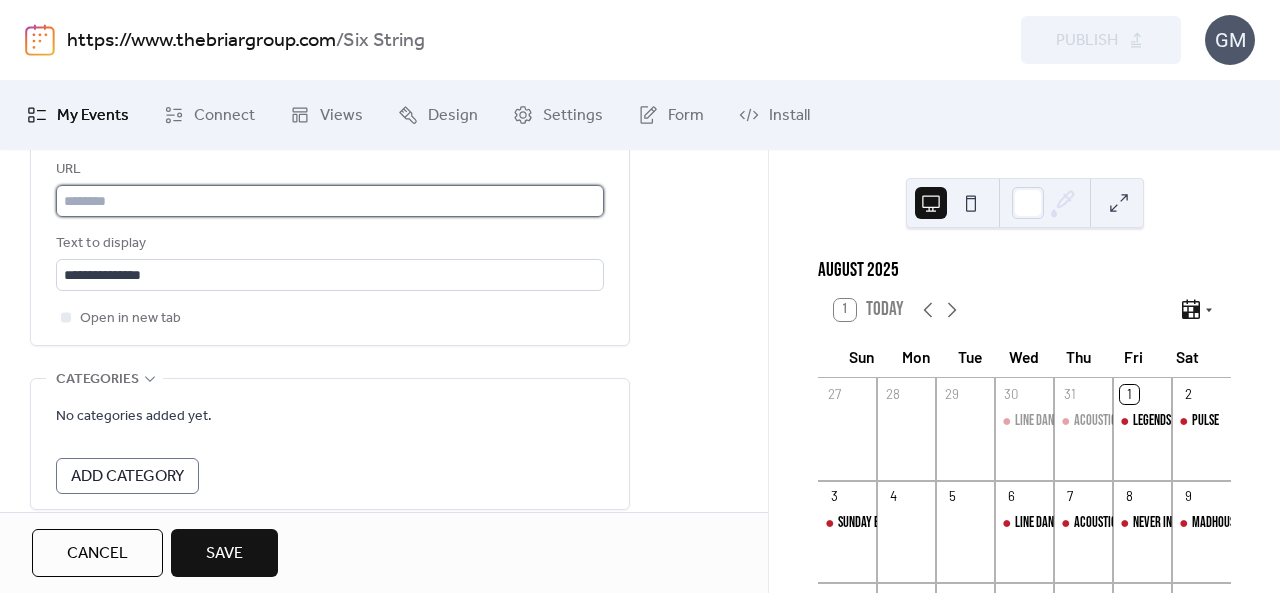 click at bounding box center (330, 201) 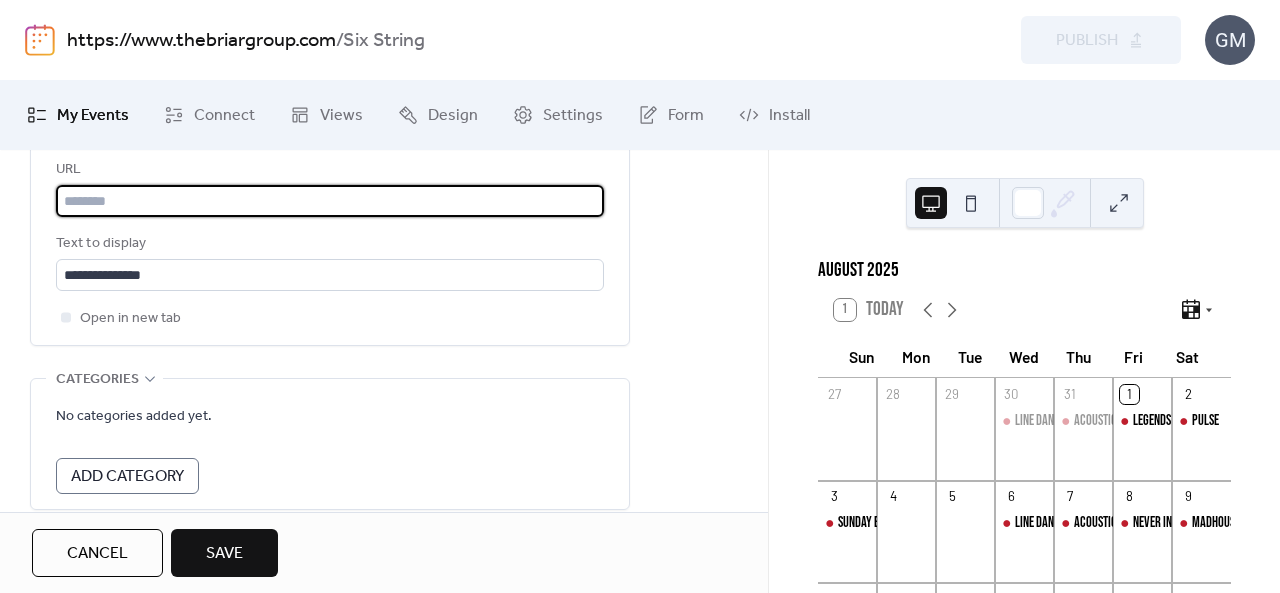 paste on "**********" 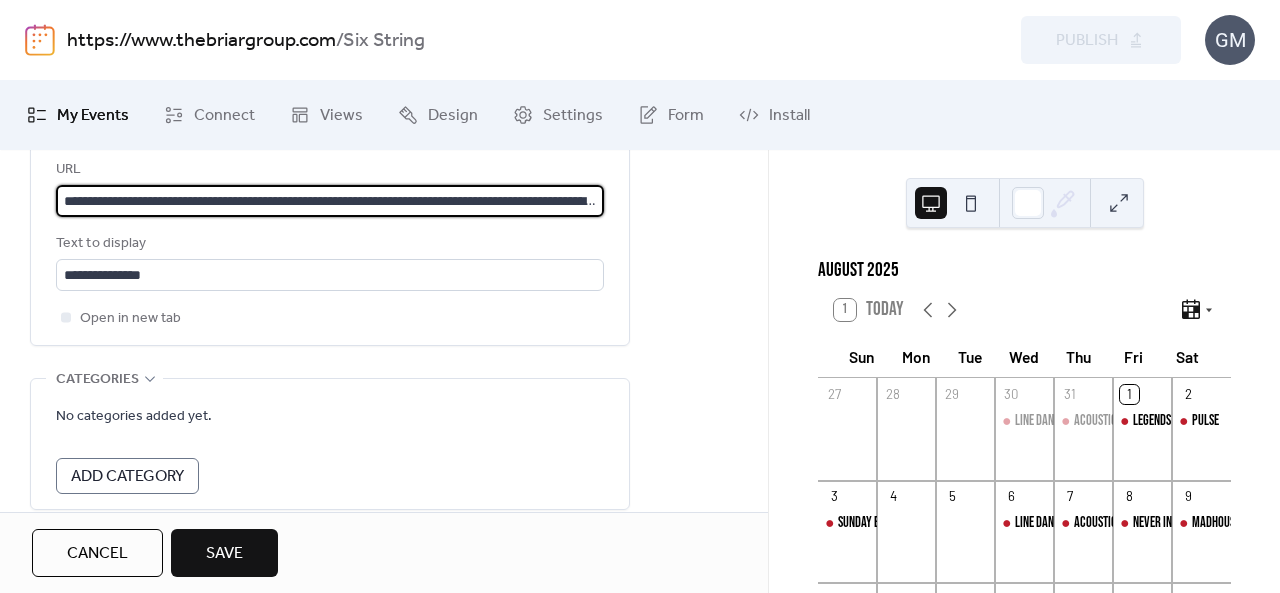 scroll, scrollTop: 0, scrollLeft: 601, axis: horizontal 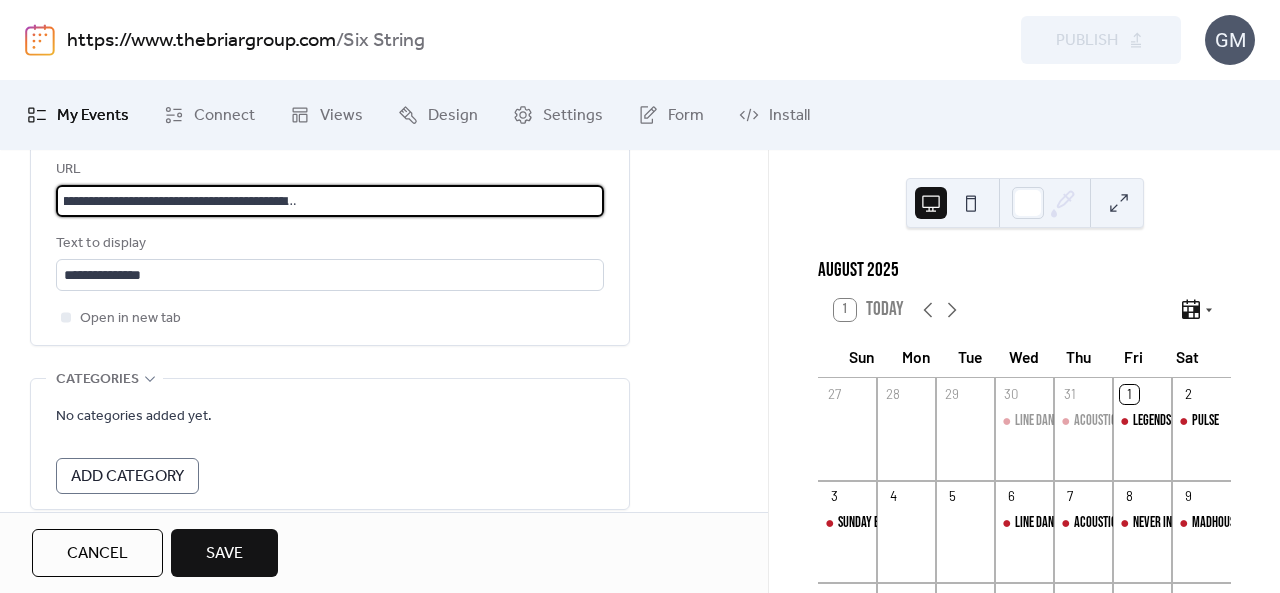 type on "**********" 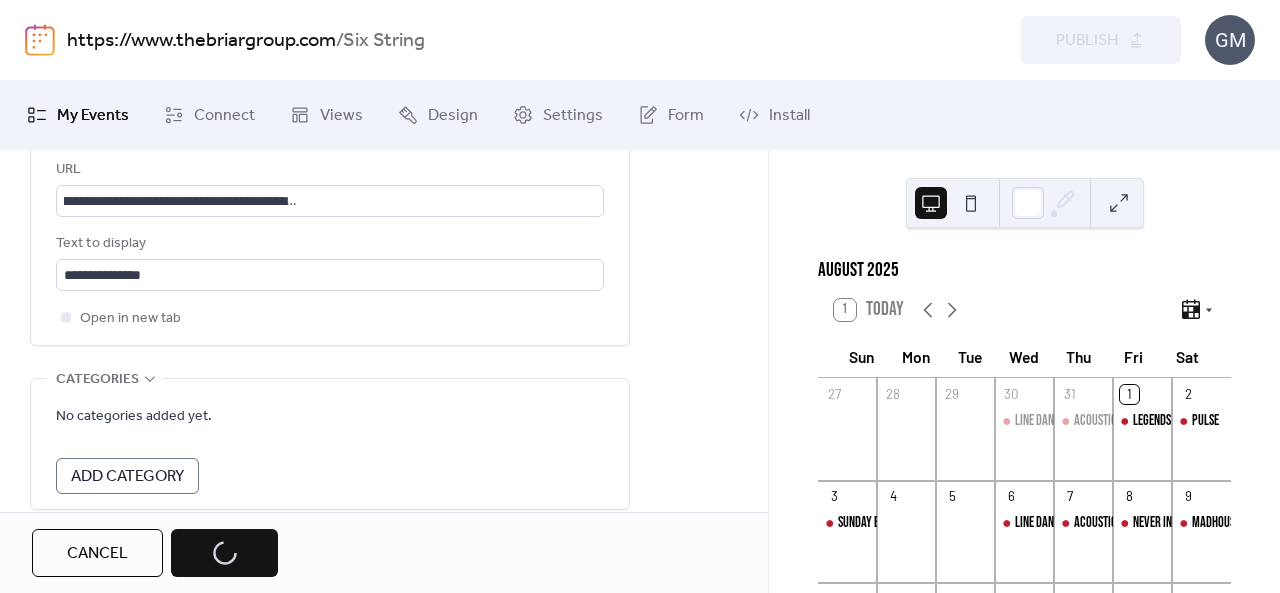 scroll, scrollTop: 0, scrollLeft: 0, axis: both 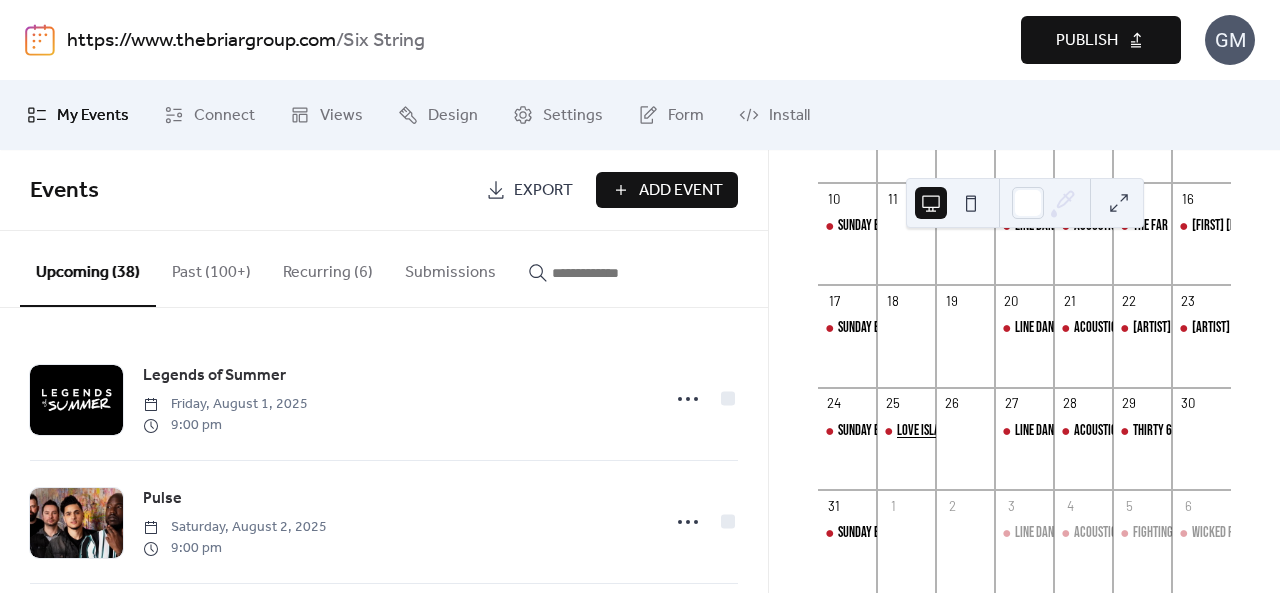 click on "LOVE ISLAND REUNION WATCH PARTY" at bounding box center [975, 431] 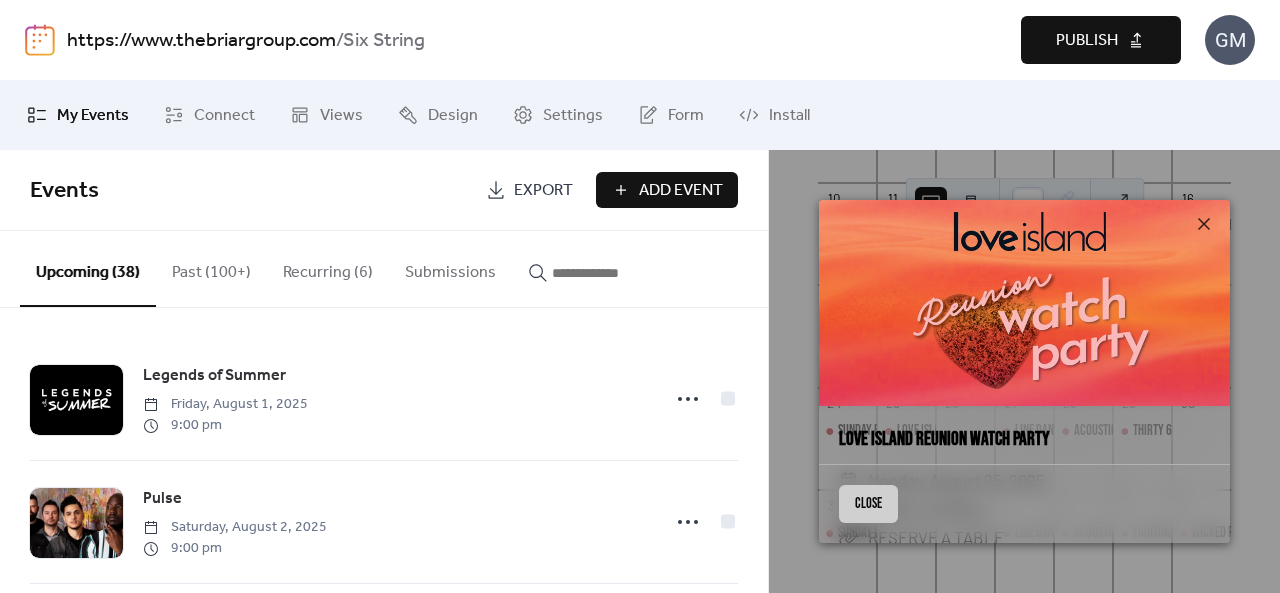 drag, startPoint x: 890, startPoint y: 506, endPoint x: 984, endPoint y: 300, distance: 226.43321 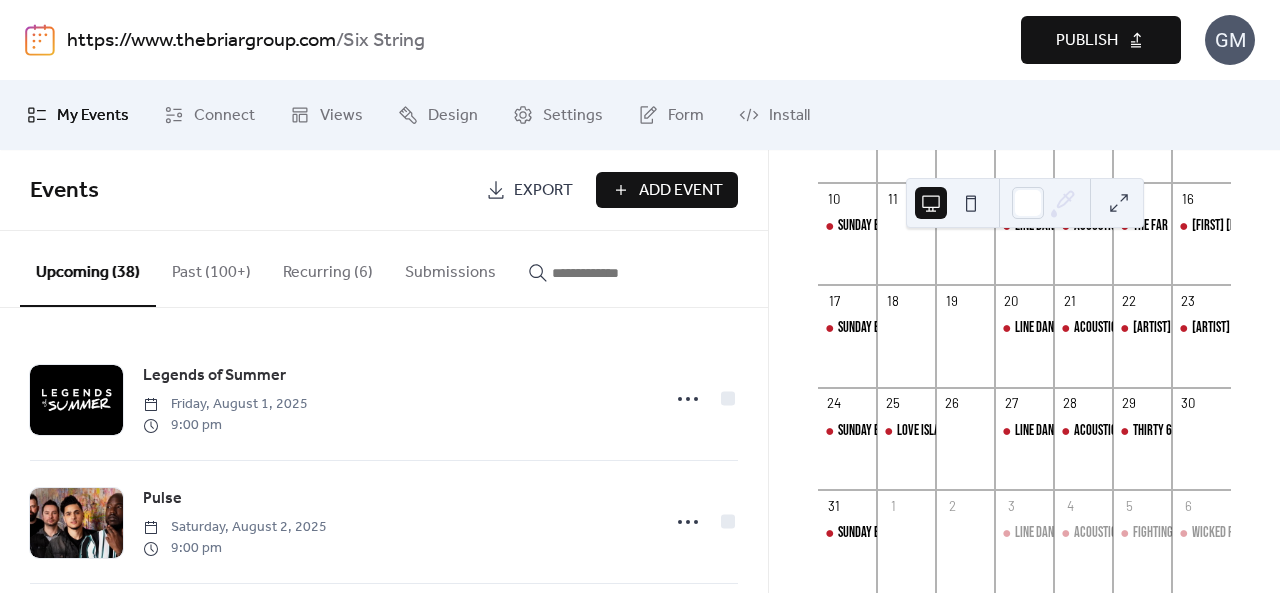 click on "Publish" at bounding box center [1087, 41] 